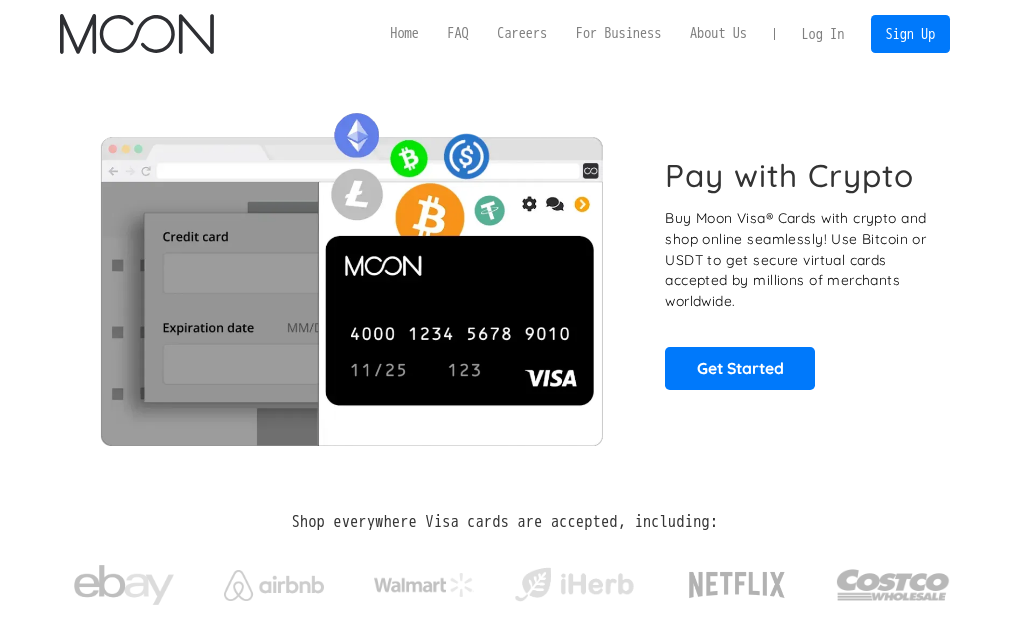 scroll, scrollTop: 0, scrollLeft: 0, axis: both 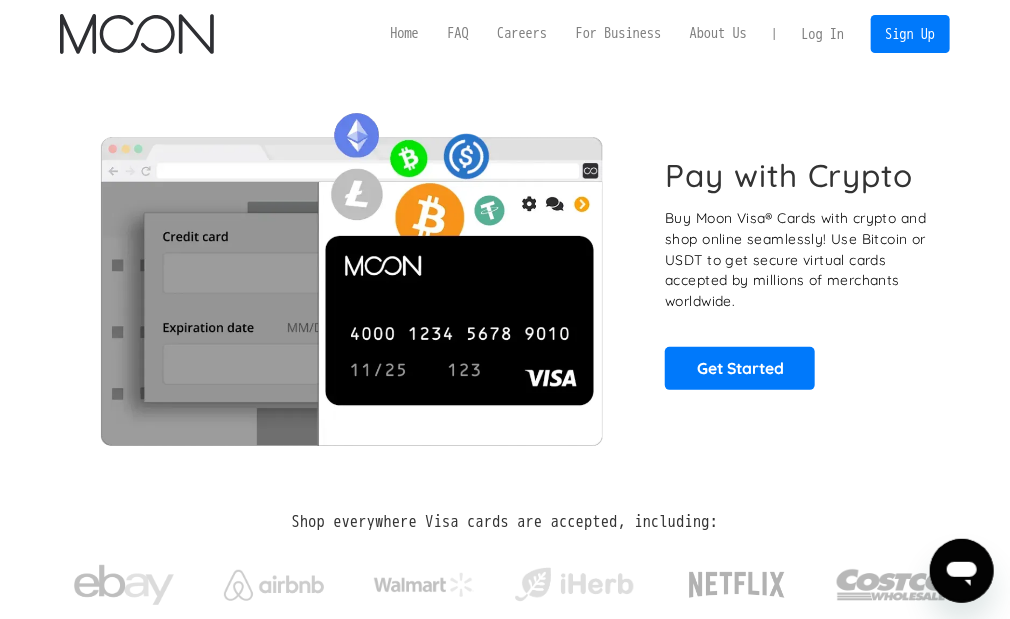 click on "Log In" at bounding box center [822, 33] 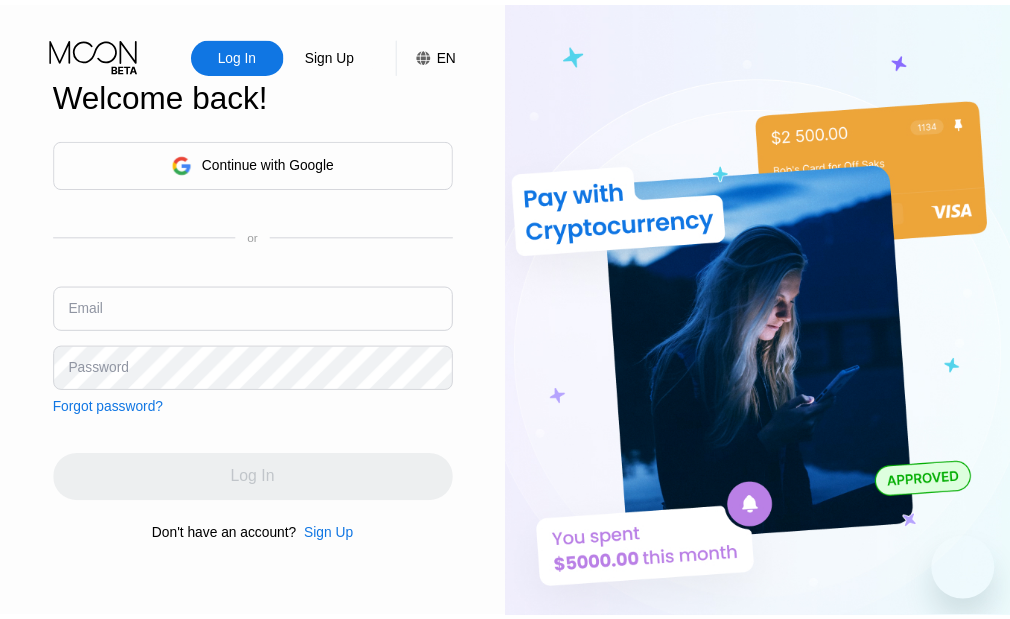 scroll, scrollTop: 0, scrollLeft: 0, axis: both 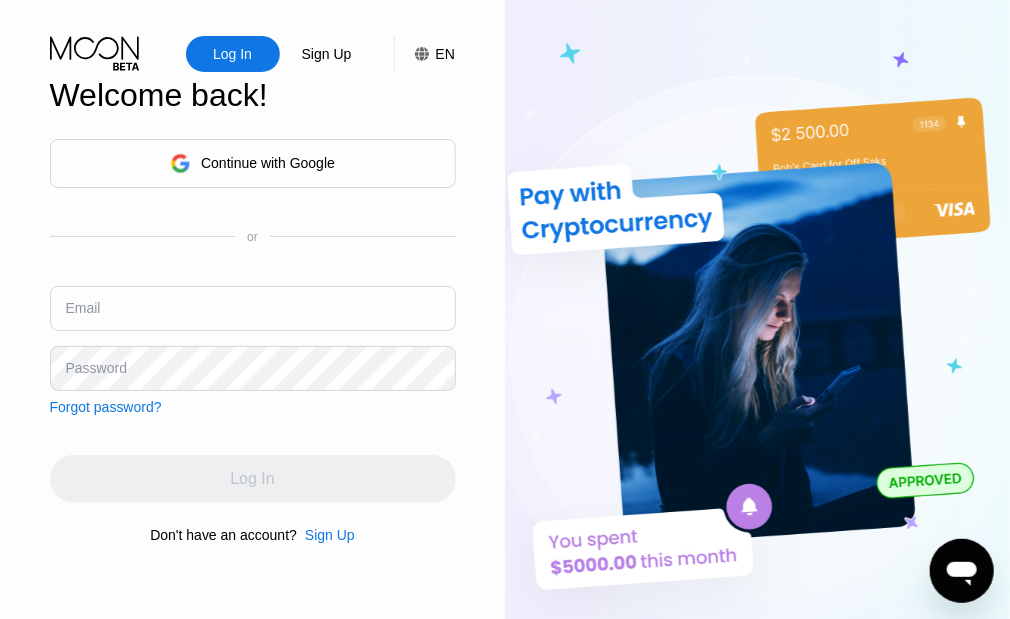 type on "kaylarobertson222@gmail.com" 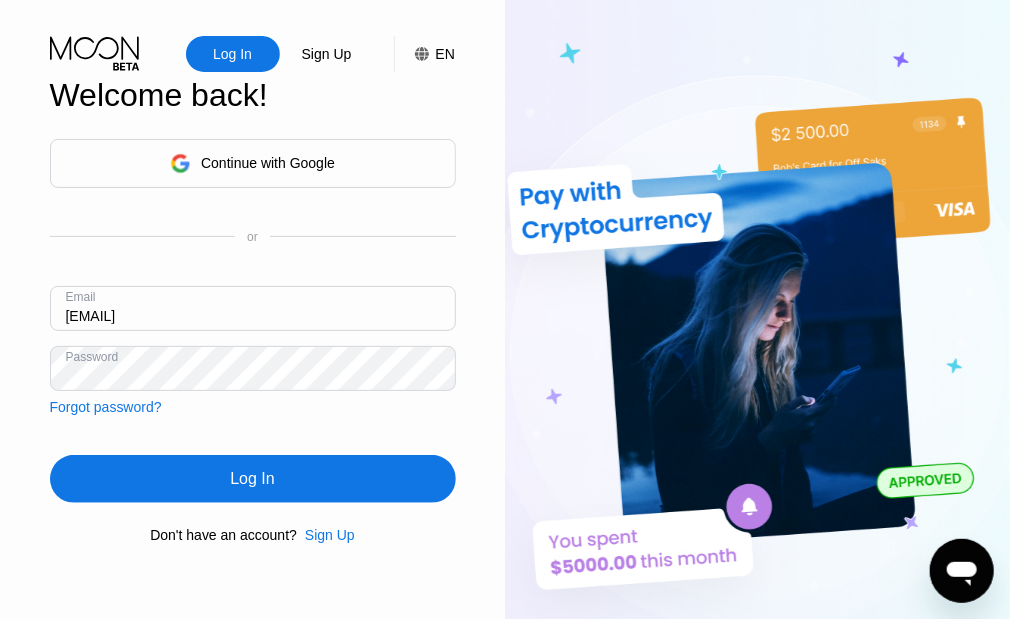 click on "Log In" at bounding box center [253, 479] 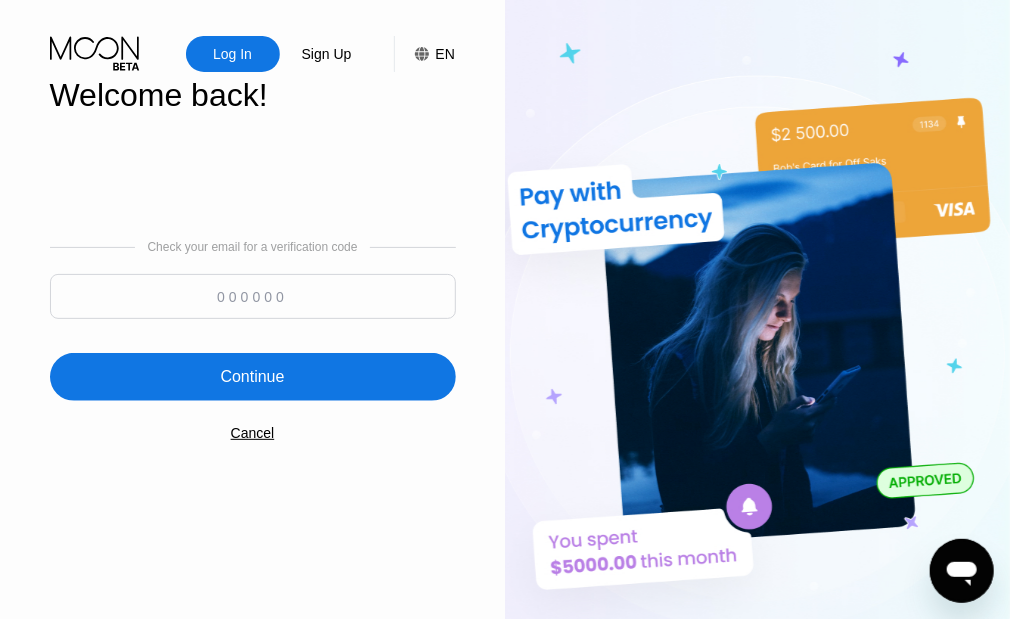 click at bounding box center [253, 296] 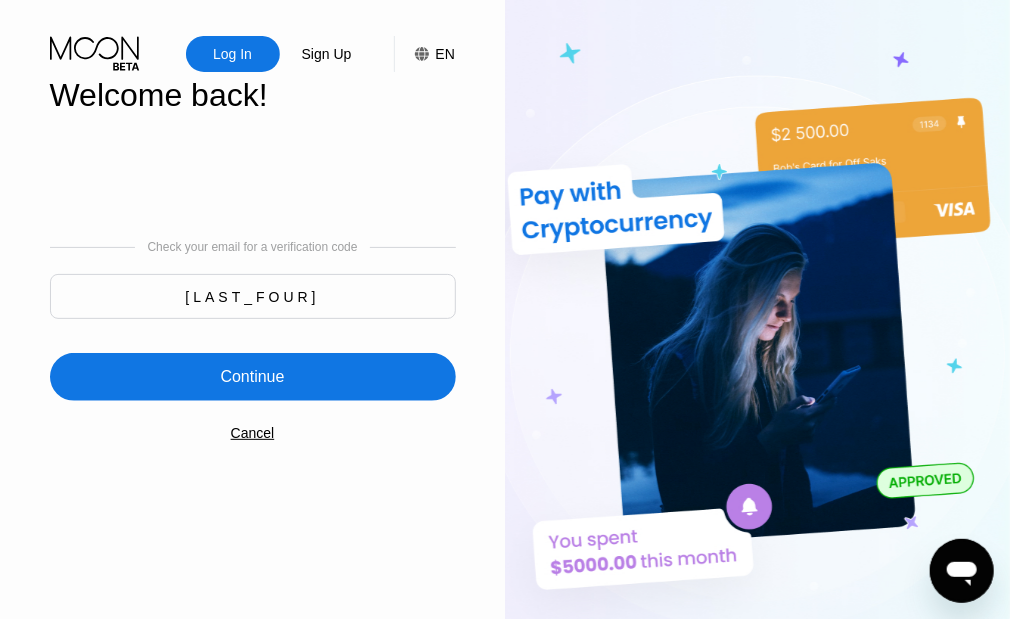 type on "767121" 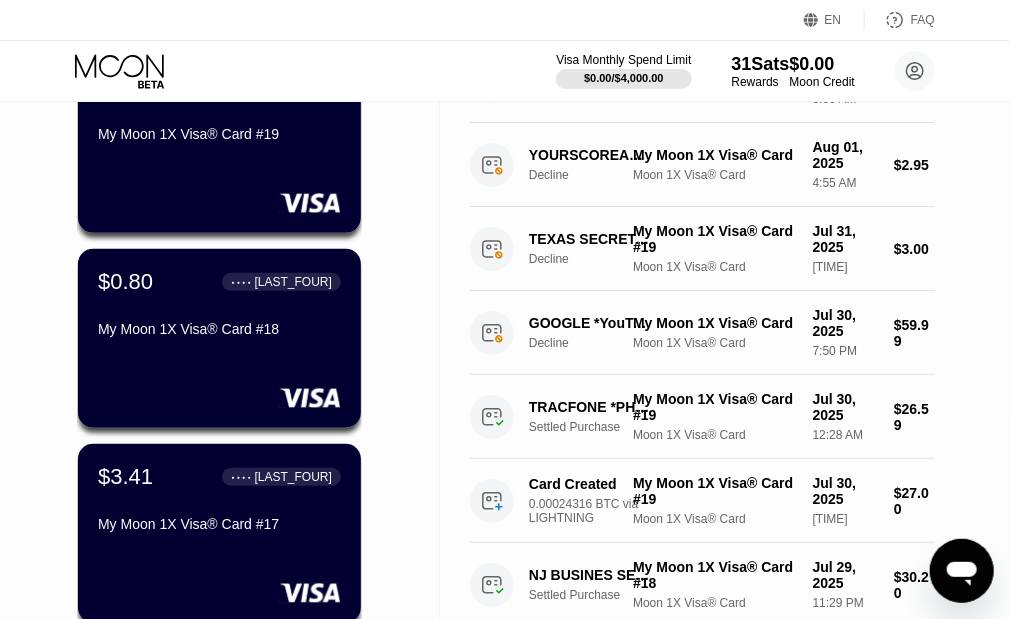 scroll, scrollTop: 179, scrollLeft: 0, axis: vertical 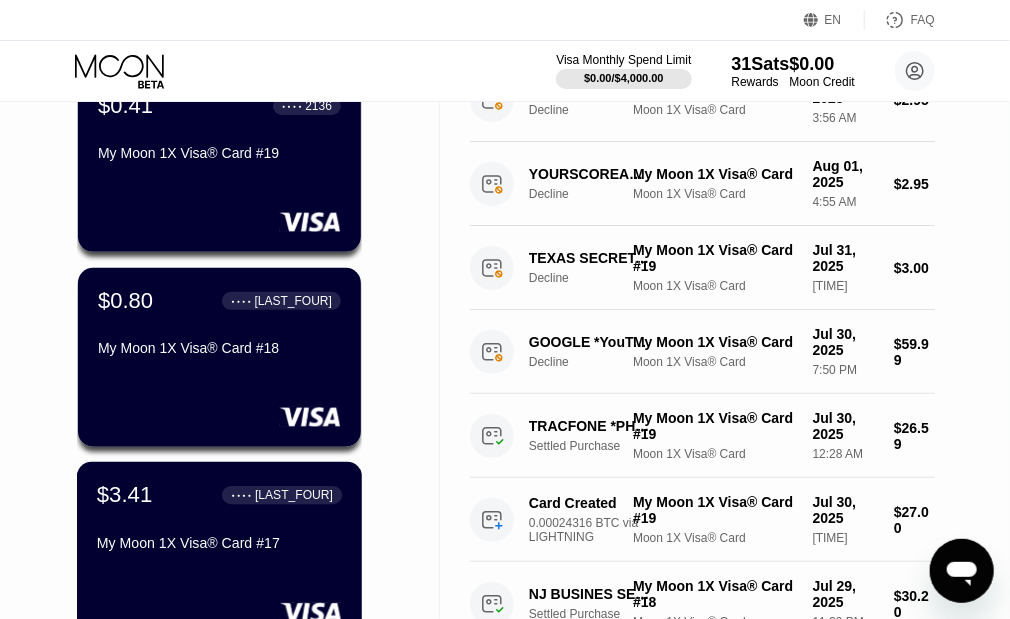 click on "My Moon 1X Visa® Card #17" at bounding box center [219, 543] 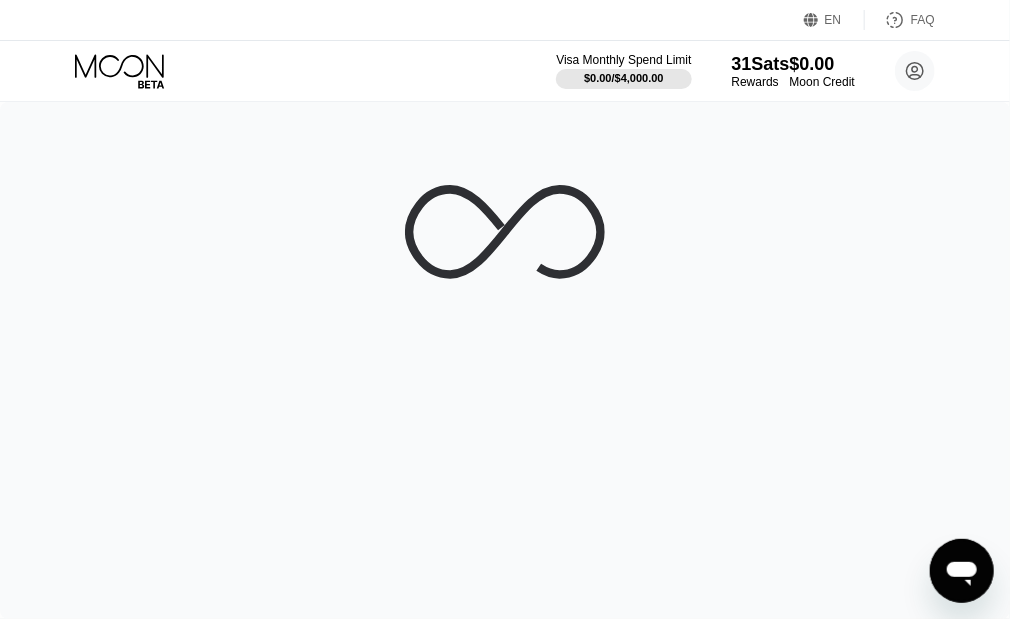 scroll, scrollTop: 0, scrollLeft: 0, axis: both 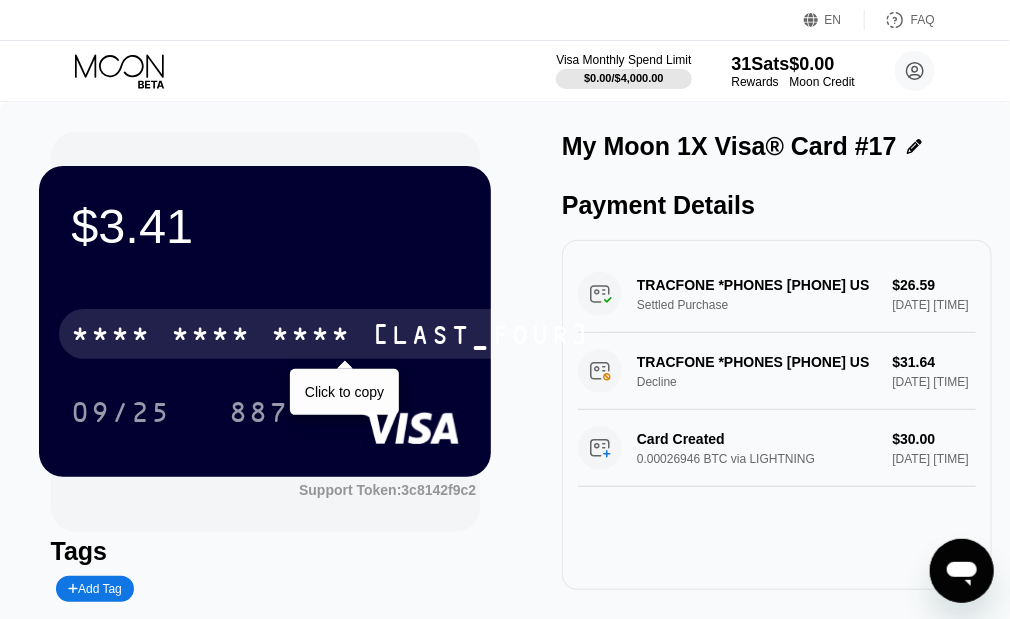 click on "* * * *" at bounding box center [211, 337] 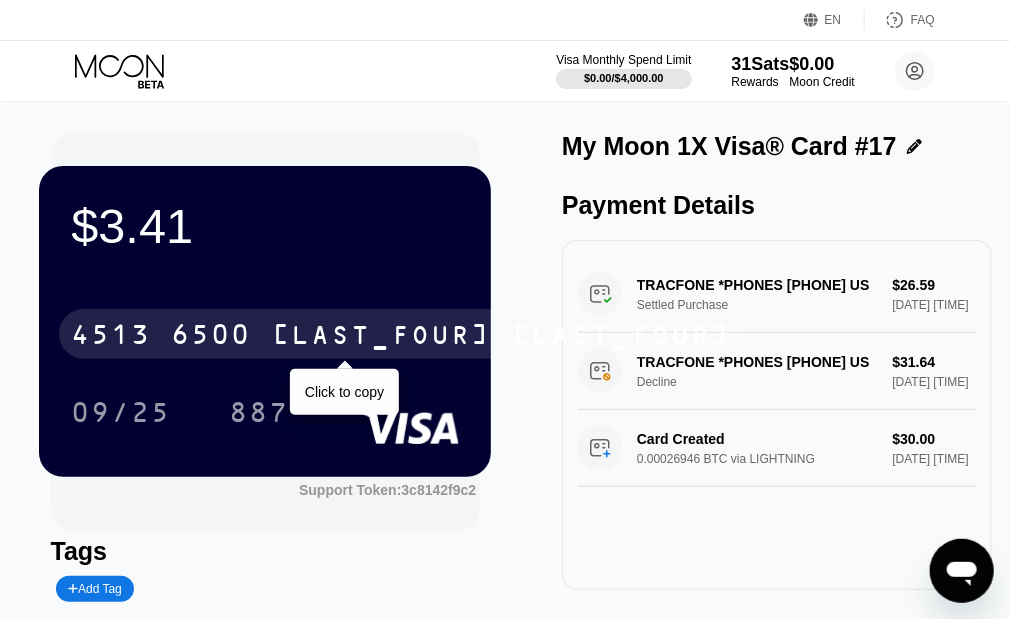 click on "4513" at bounding box center (111, 337) 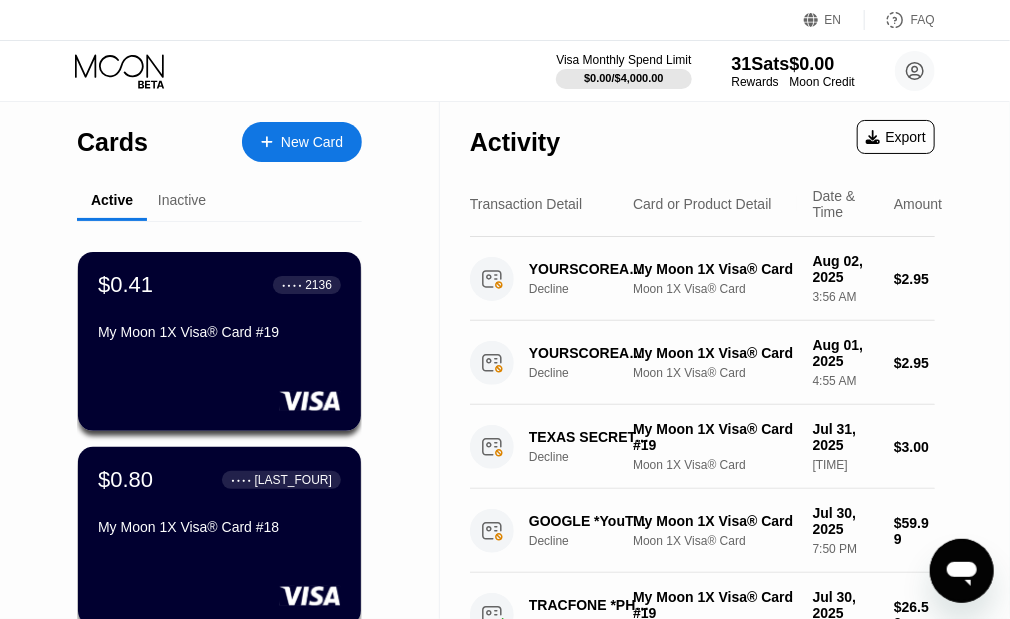 click on "Cards    New Card Active Inactive $0.41 ● ● ● ● 2136 My Moon 1X Visa® Card #19 $0.80 ● ● ● ● 4609 My Moon 1X Visa® Card #18 $3.41 ● ● ● ● 3665 My Moon 1X Visa® Card #17 $11.41 ● ● ● ● 4371 My Moon 1X Visa® Card #16 $0.65 ● ● ● ● 4895 My Moon 1X Visa® Card $11.00 ● ● ● ● 3644 My Moon 1X Visa® Card  Expired $1.31 ● ● ● ● 5378 My Moon 1X Visa® Card  Expired $0.65 ● ● ● ● 7830 My Moon 1X Visa® Card  Expired $0.95 ● ● ● ● 4232 My Moon 1X Visa® Card  Expired $9.12 ● ● ● ● 6918 My Moon 1X Visa® Card  Expired LOAD MORE" at bounding box center [220, 728] 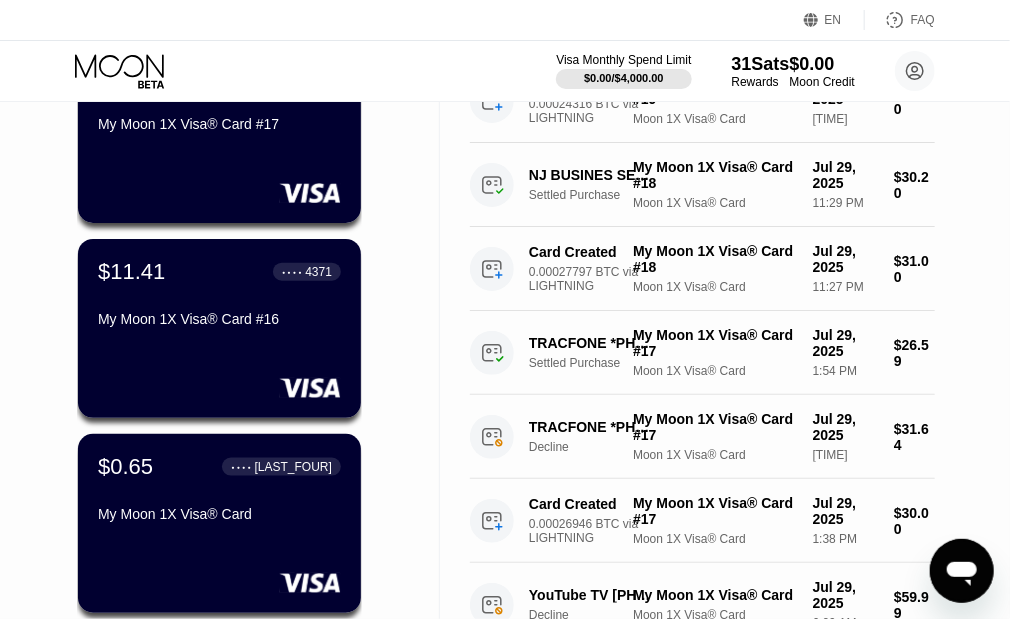 scroll, scrollTop: 600, scrollLeft: 0, axis: vertical 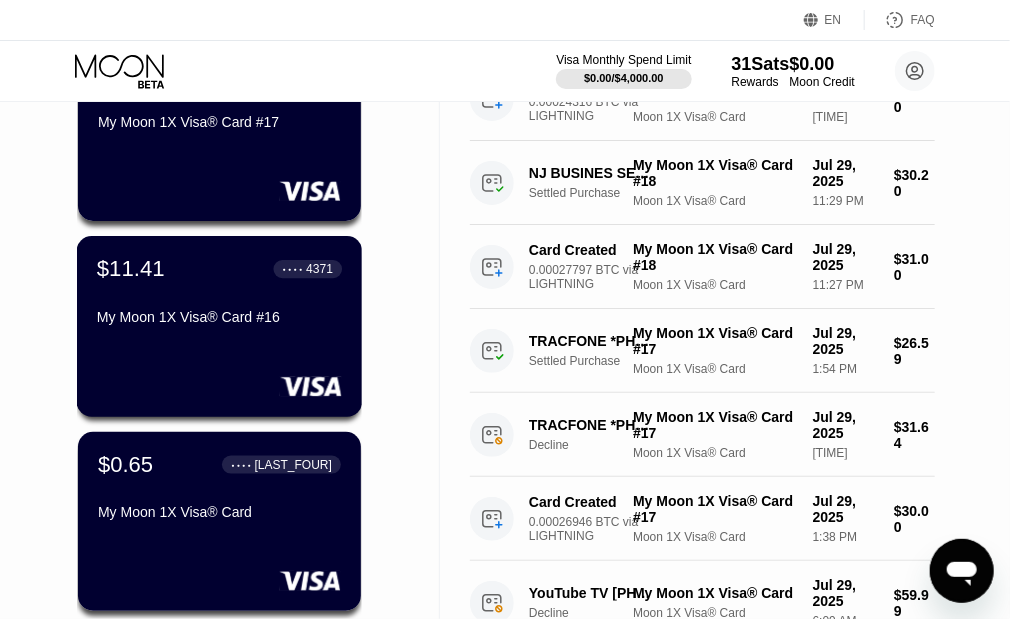 click on "My Moon 1X Visa® Card #16" at bounding box center [219, 317] 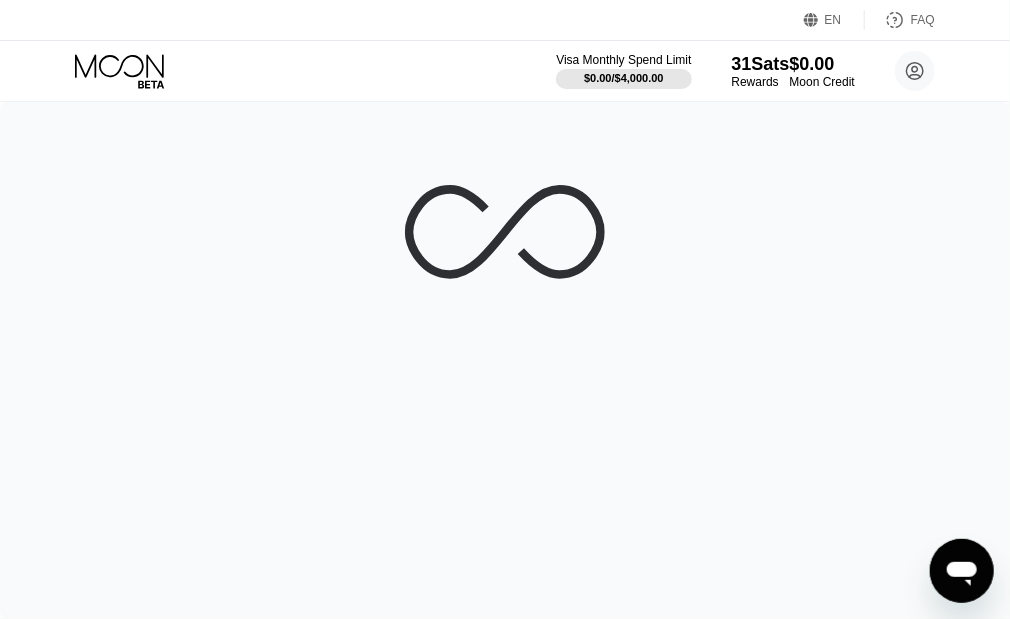 scroll, scrollTop: 0, scrollLeft: 0, axis: both 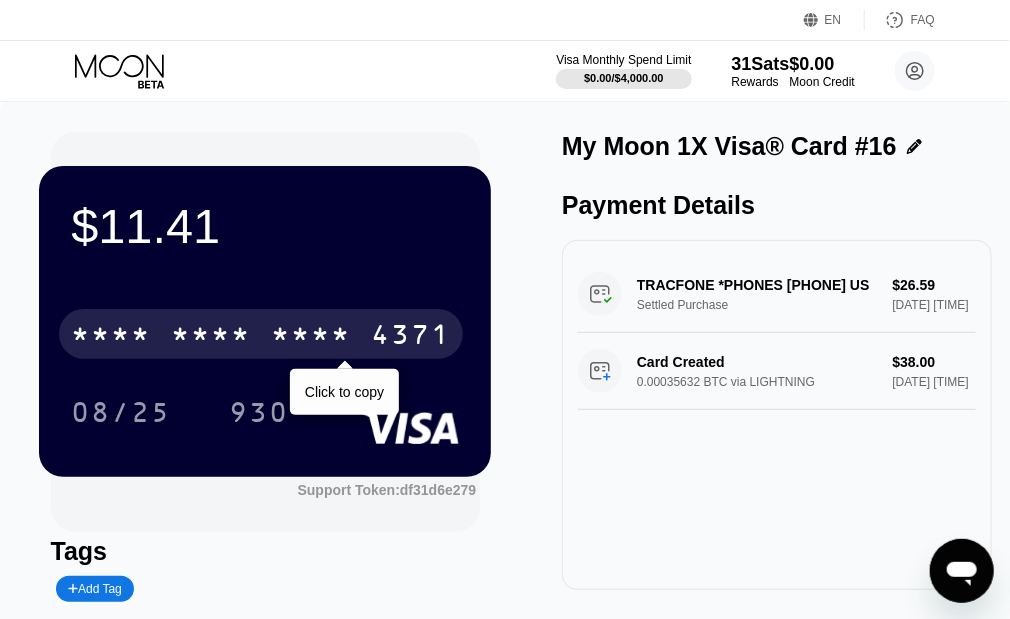 click on "* * * * * * * * * * * * 4371" at bounding box center (261, 334) 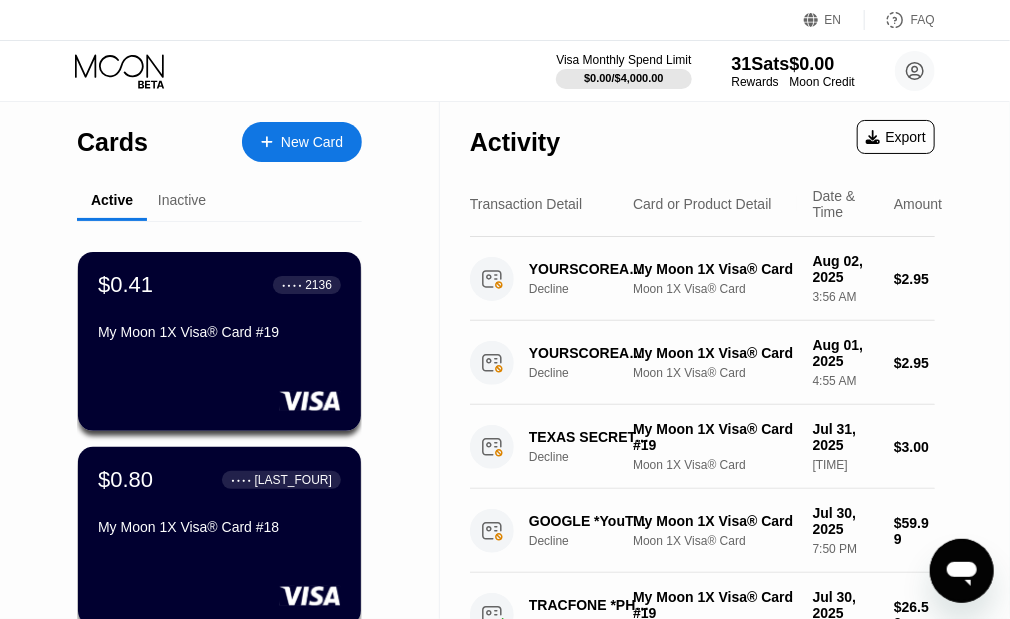 click on "Cards    New Card Active Inactive $0.41 ● ● ● ● 2136 My Moon 1X Visa® Card #19 $0.80 ● ● ● ● 4609 My Moon 1X Visa® Card #18 $3.41 ● ● ● ● 3665 My Moon 1X Visa® Card #17 $11.41 ● ● ● ● 4371 My Moon 1X Visa® Card #16 $0.65 ● ● ● ● 4895 My Moon 1X Visa® Card $11.00 ● ● ● ● 3644 My Moon 1X Visa® Card  Expired $1.31 ● ● ● ● 5378 My Moon 1X Visa® Card  Expired $0.65 ● ● ● ● 7830 My Moon 1X Visa® Card  Expired $0.95 ● ● ● ● 4232 My Moon 1X Visa® Card  Expired $9.12 ● ● ● ● 6918 My Moon 1X Visa® Card  Expired LOAD MORE" at bounding box center (220, 728) 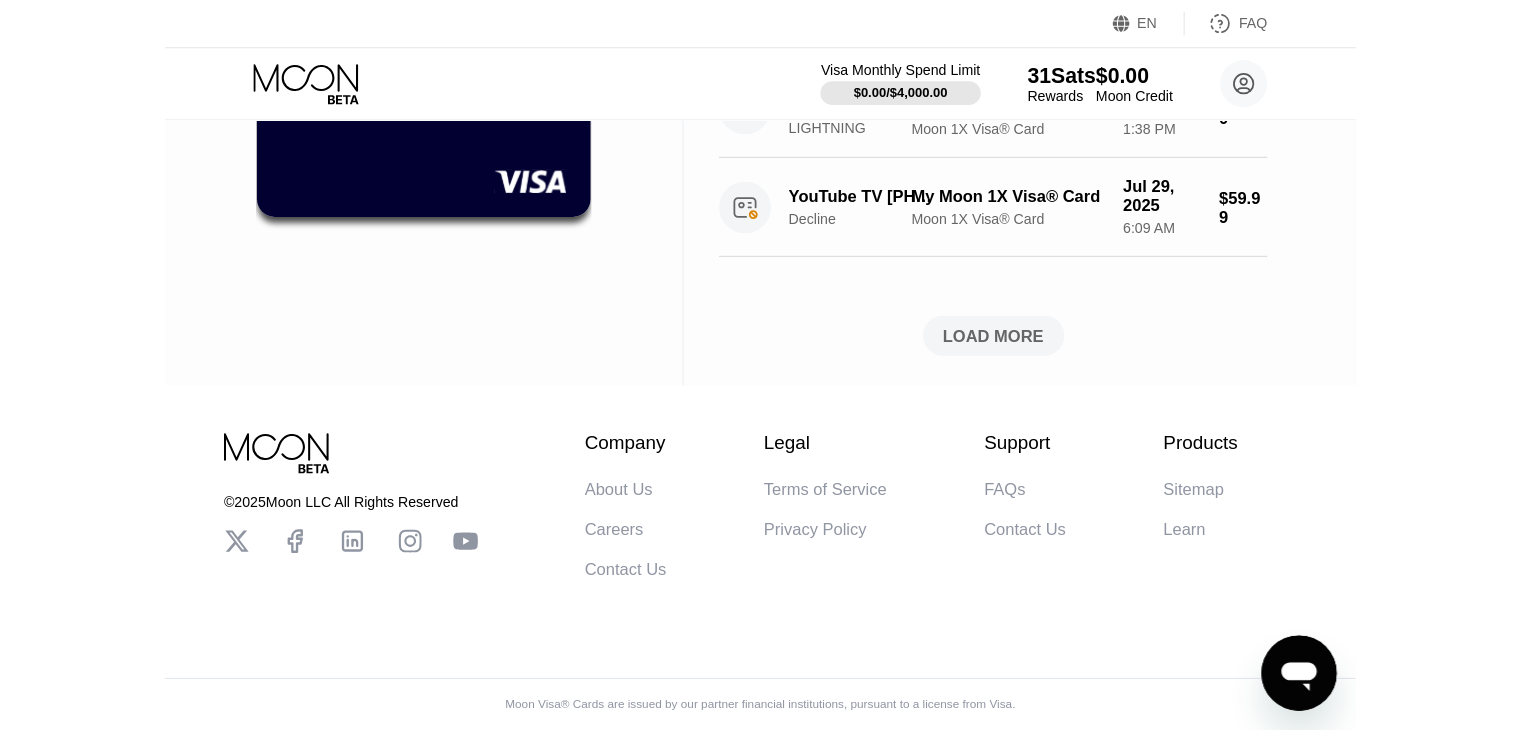scroll, scrollTop: 896, scrollLeft: 0, axis: vertical 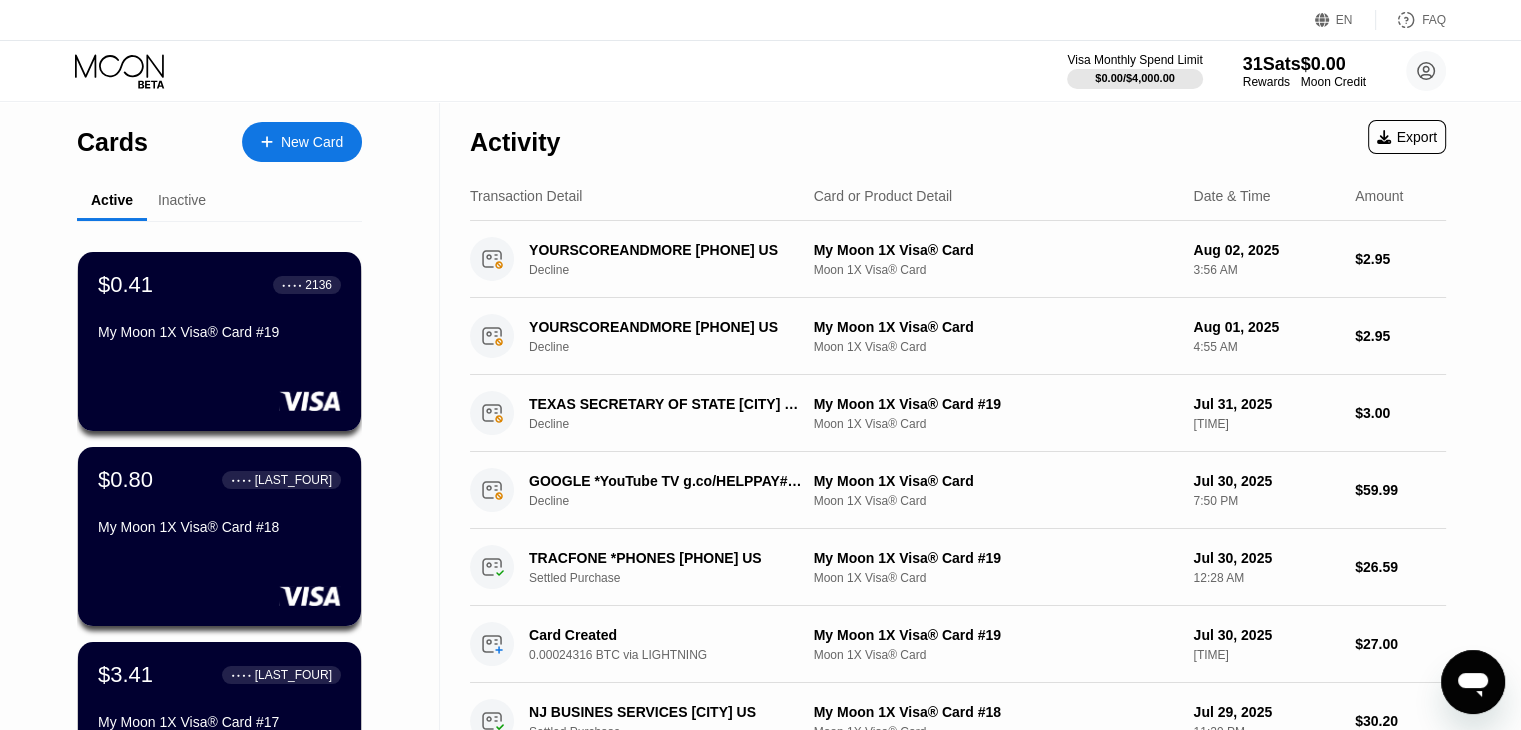 click on "Inactive" at bounding box center [182, 200] 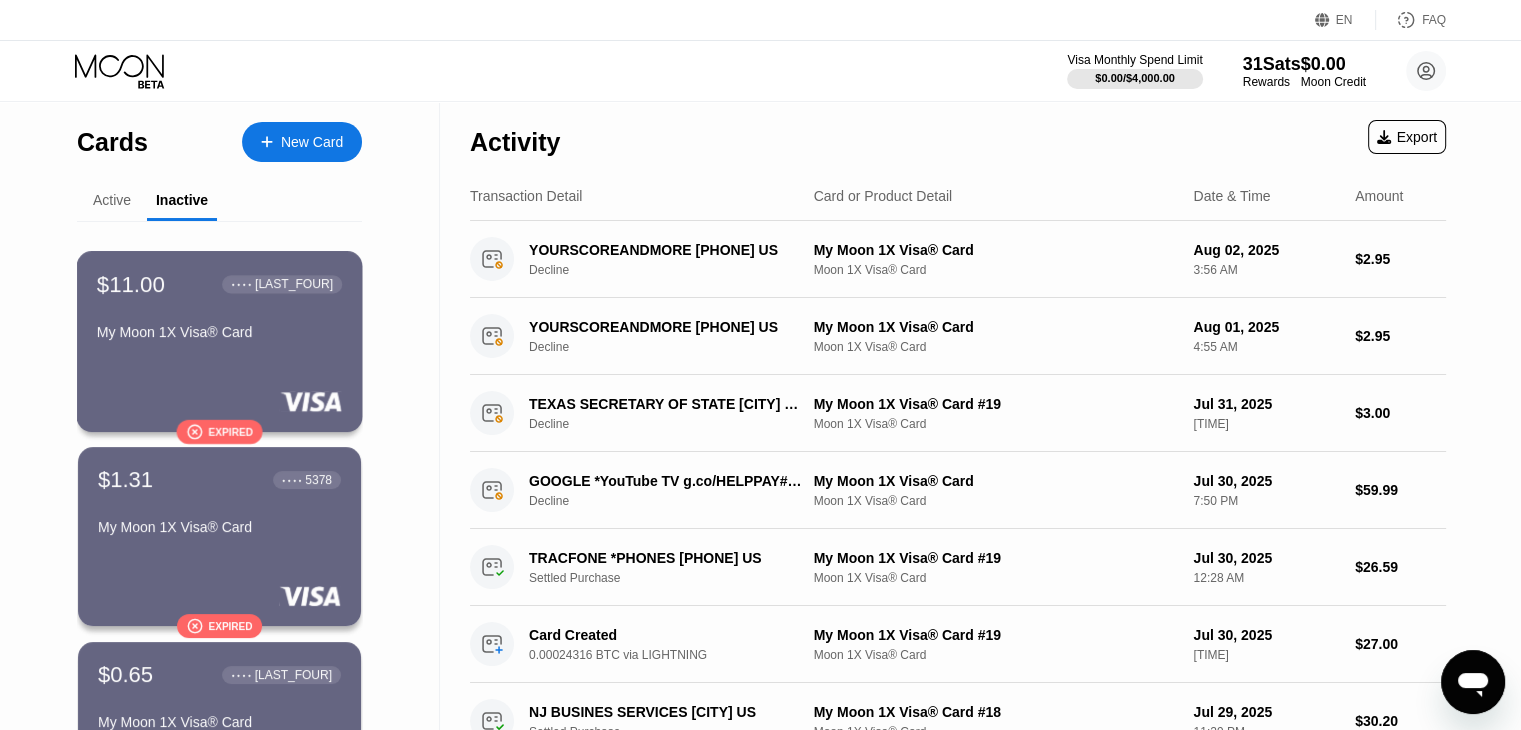 click on "My Moon 1X Visa® Card" at bounding box center (219, 332) 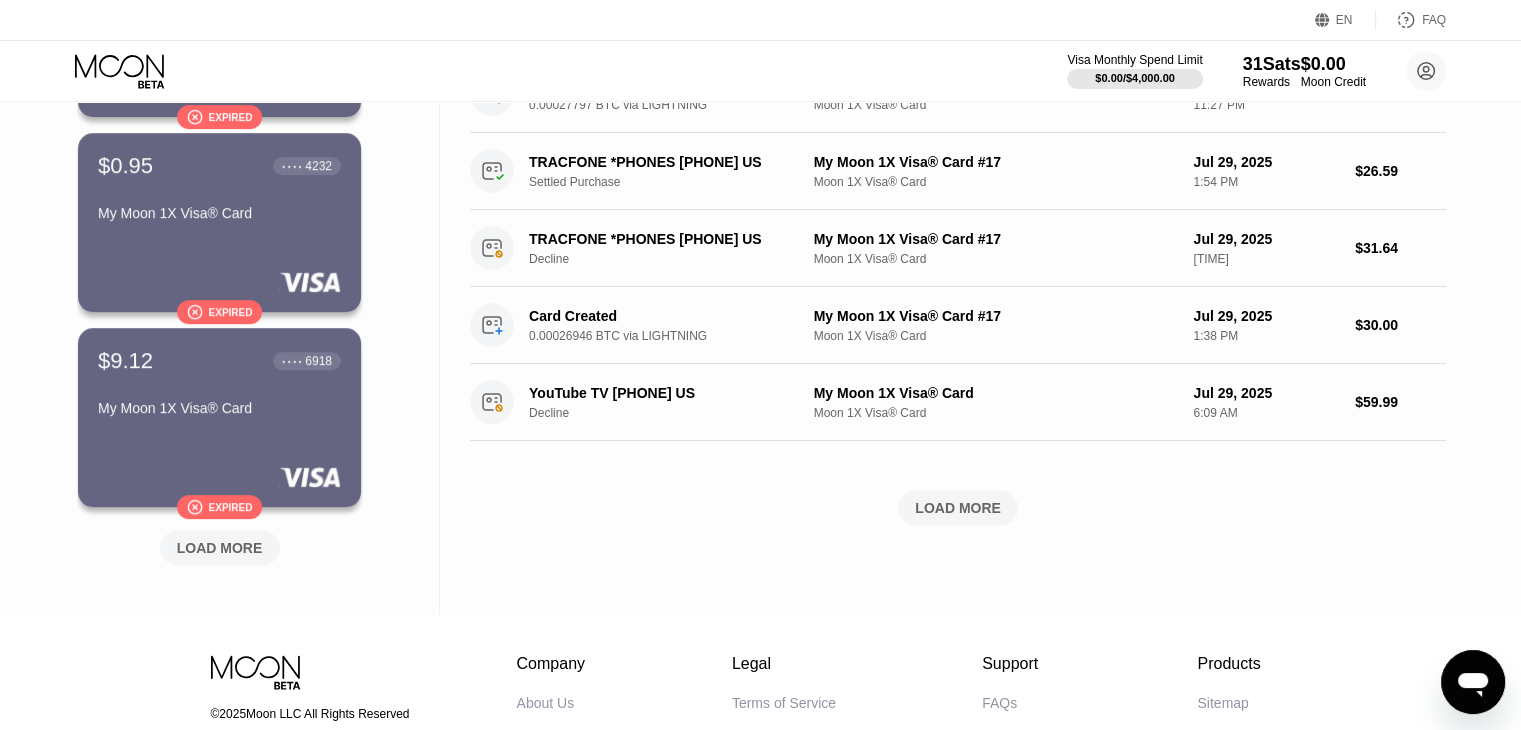 scroll, scrollTop: 705, scrollLeft: 0, axis: vertical 